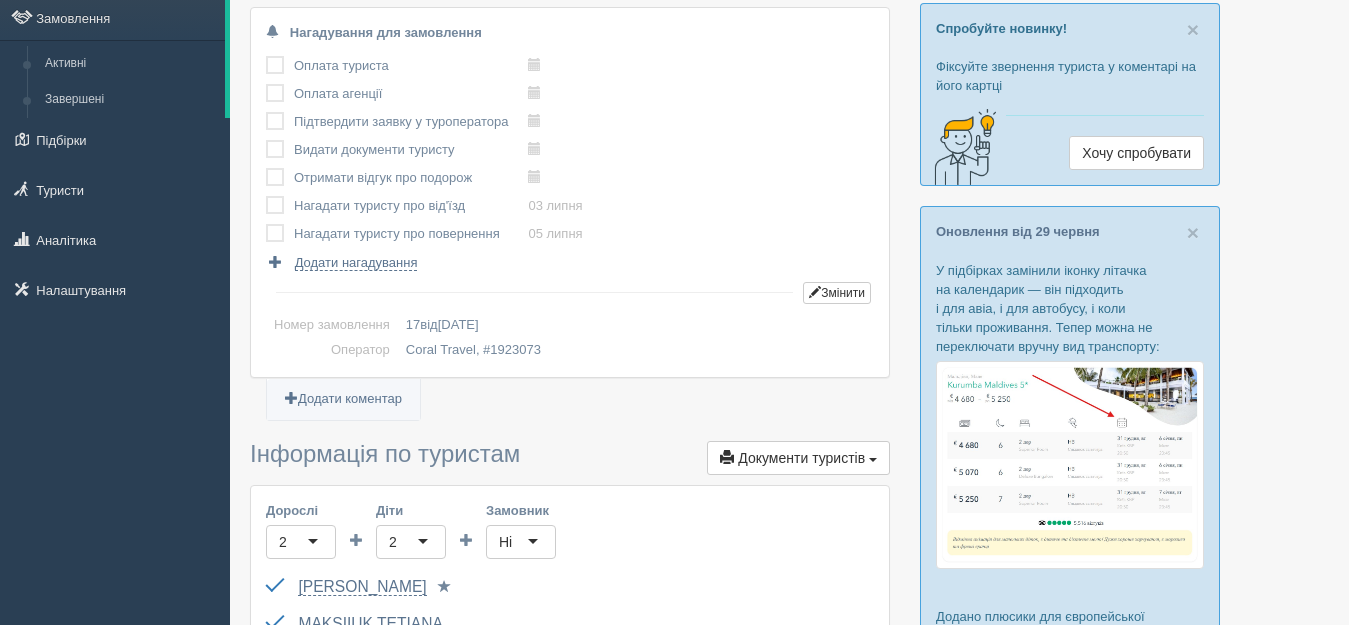 scroll, scrollTop: 0, scrollLeft: 0, axis: both 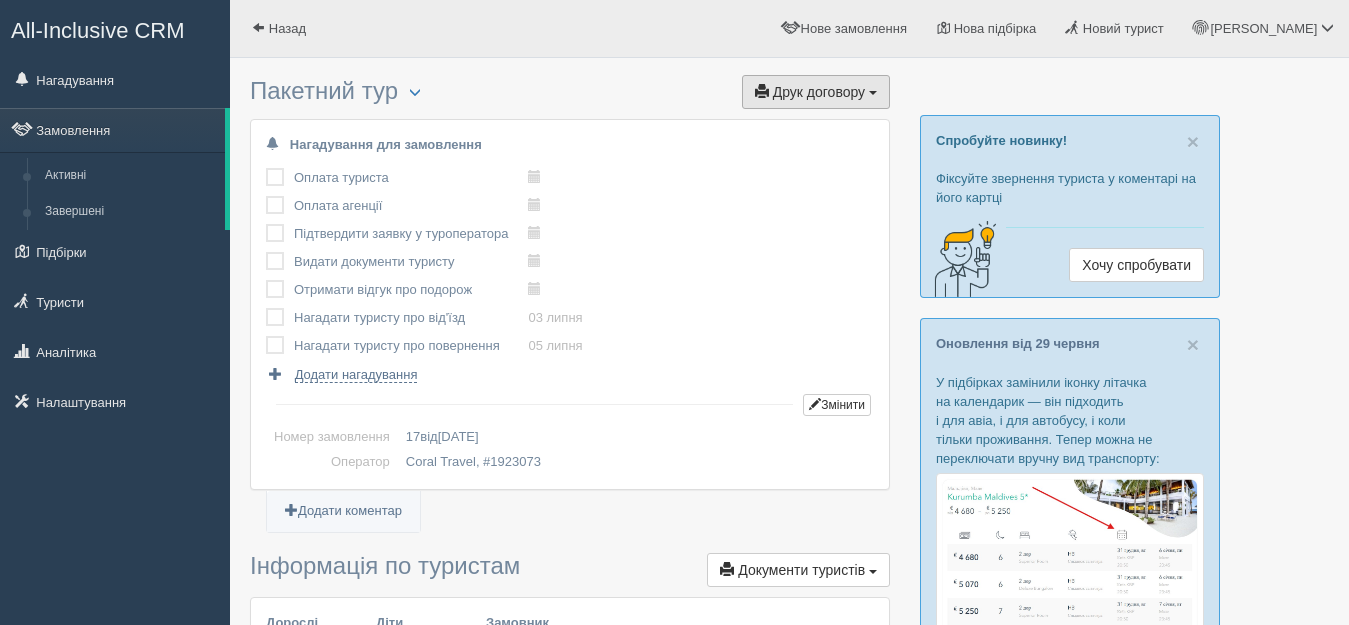 click on "Друк договору
Друк" at bounding box center [816, 92] 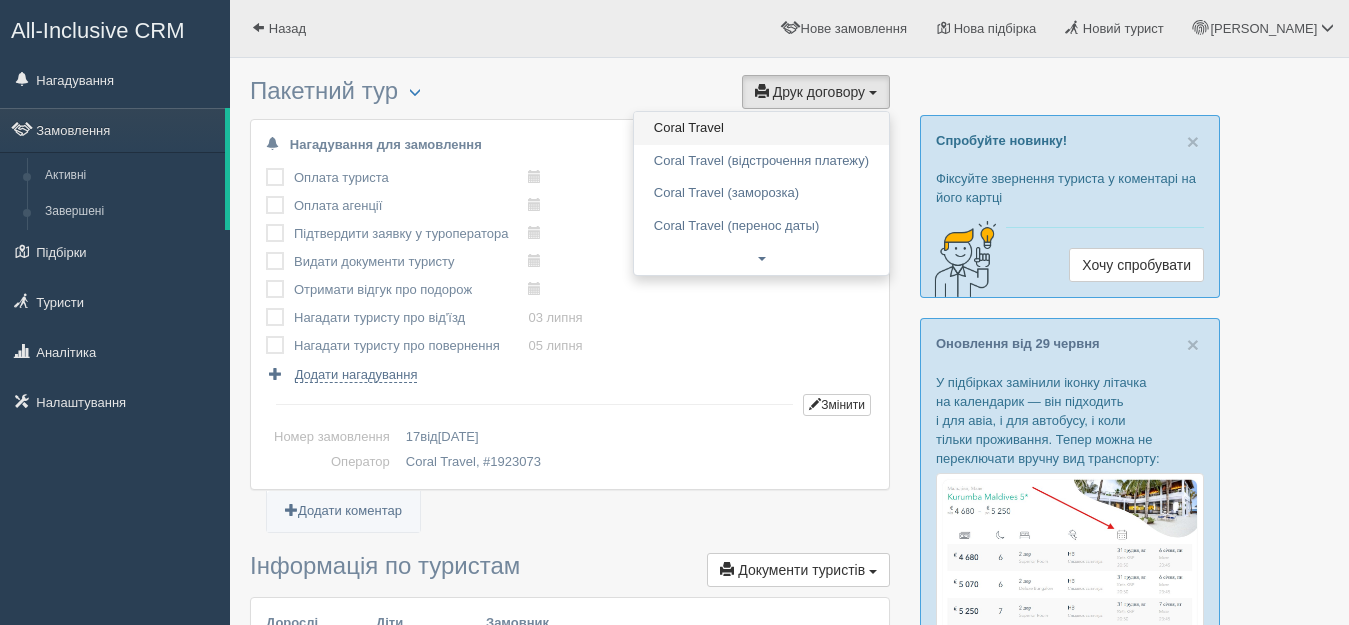 click on "Coral Travel" at bounding box center [761, 128] 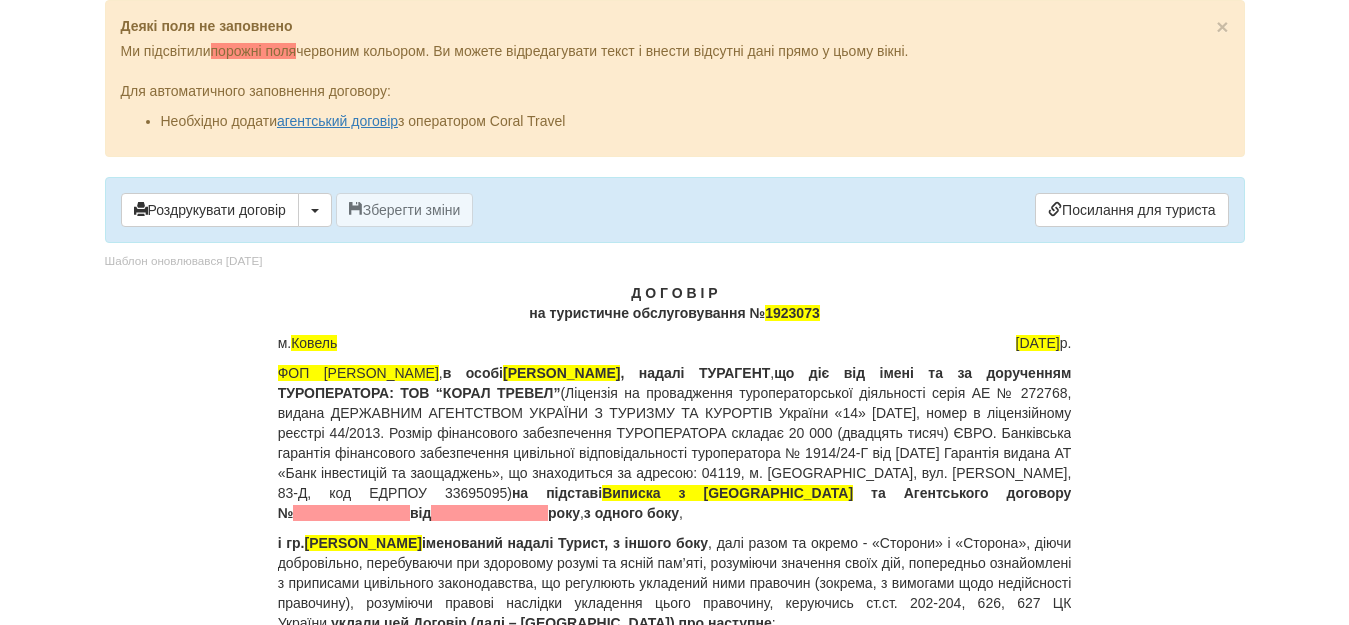 scroll, scrollTop: 0, scrollLeft: 0, axis: both 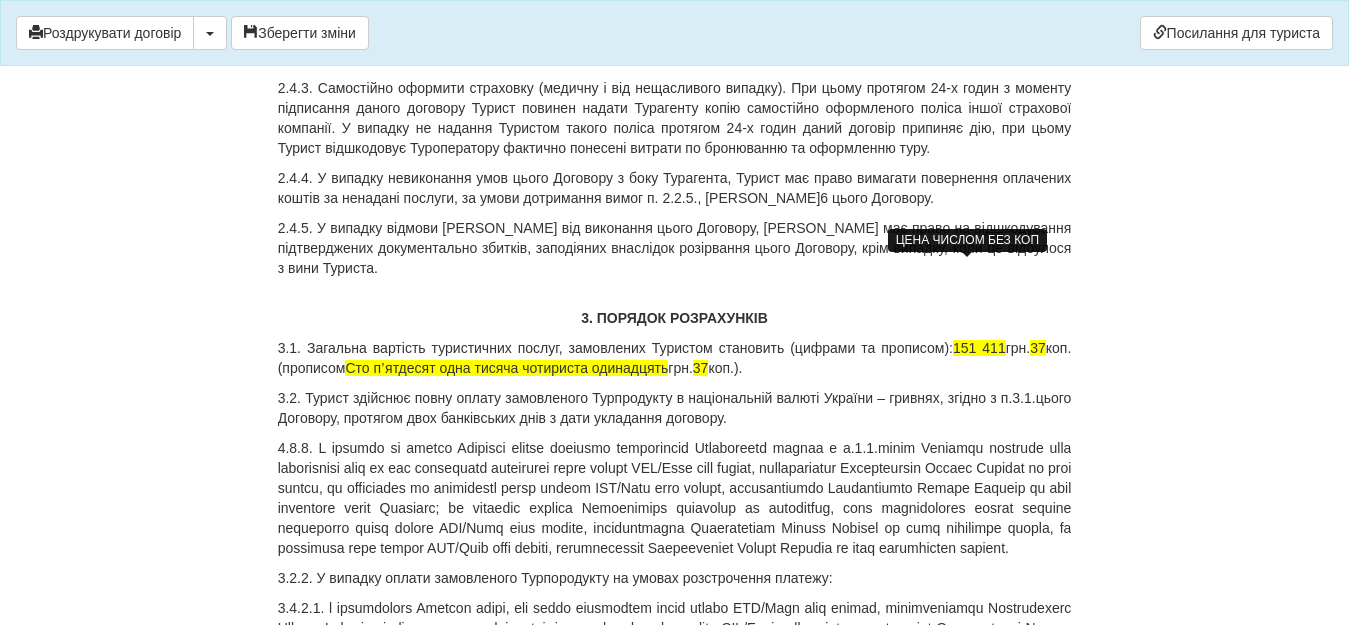 click on "151 411" at bounding box center [979, 348] 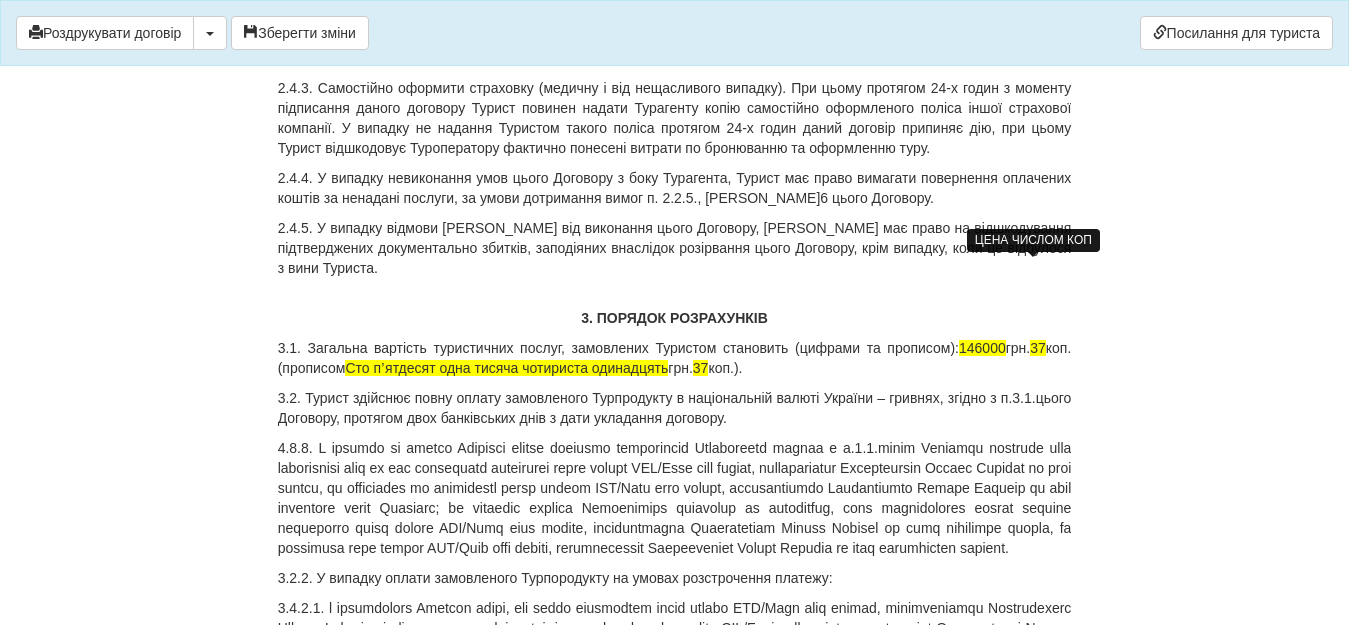 click on "37" at bounding box center [1038, 348] 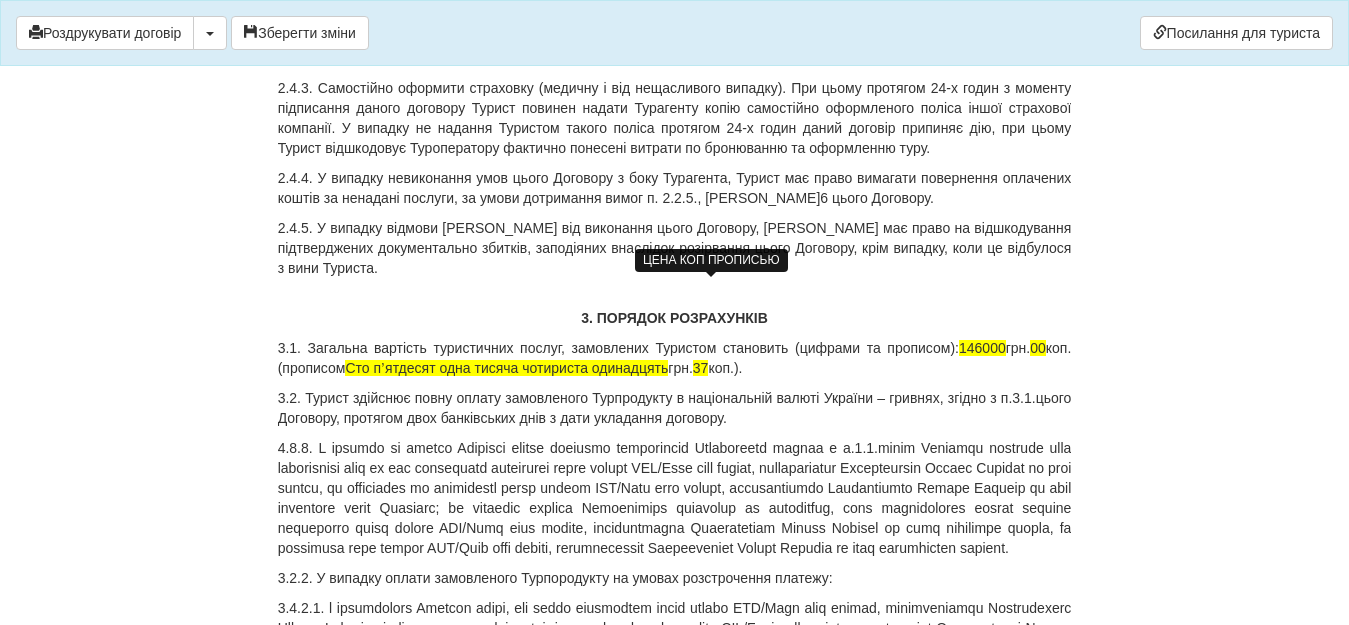 click on "37" at bounding box center [701, 368] 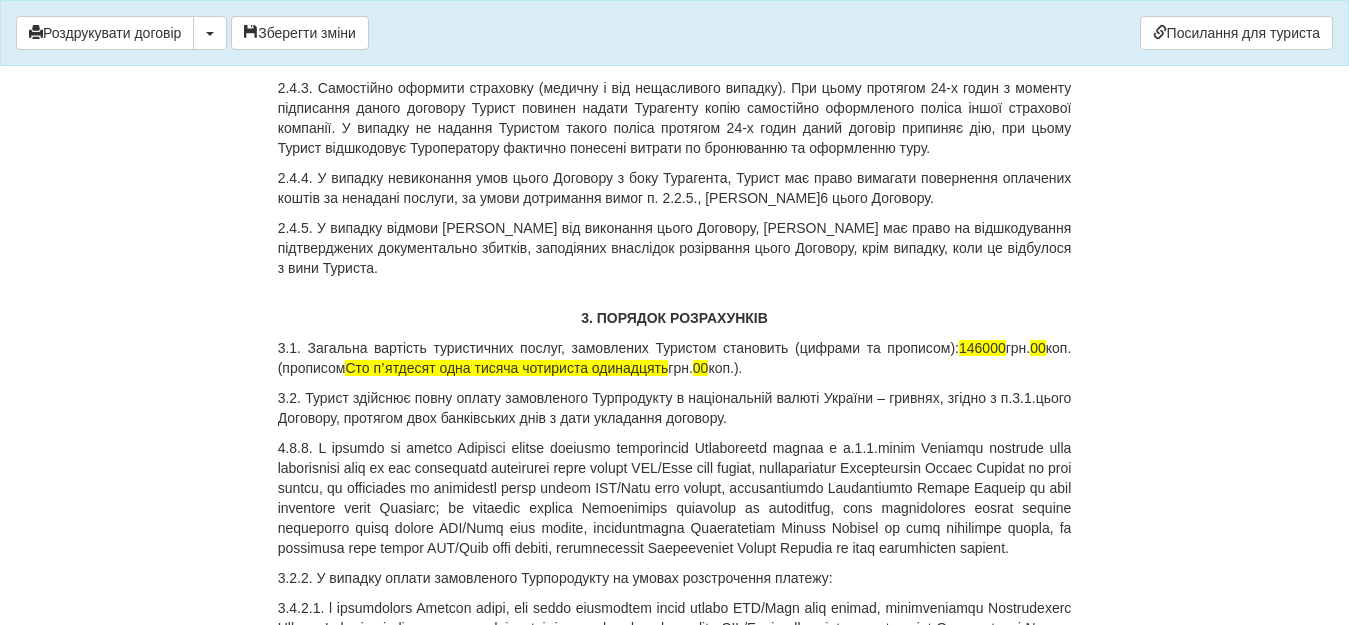 click on "3.1. Загальна вартість туристичних послуг, замовлених Туристом становить (цифрами та прописом):  146000  грн.  00  коп. (прописом  Сто пʼятдесят одна тисяча чотириста одинадцять  грн.  00  коп.)." at bounding box center [675, 358] 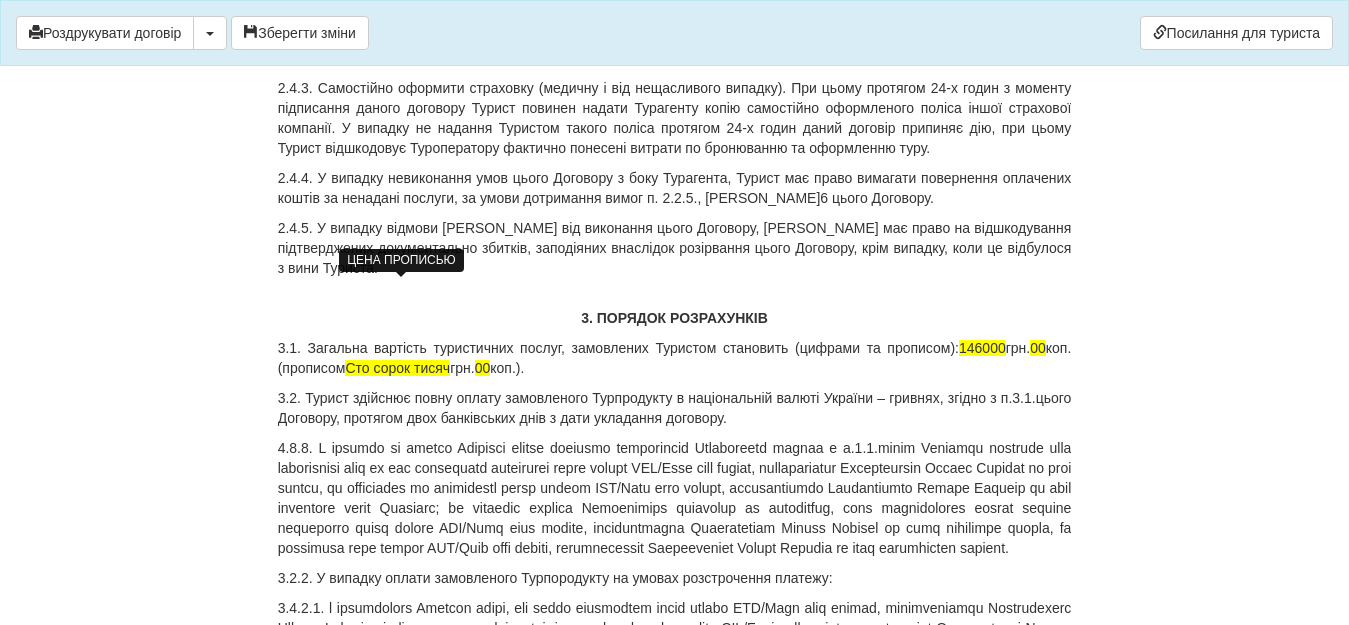 click on "Сто сорок тисяч" at bounding box center (397, 368) 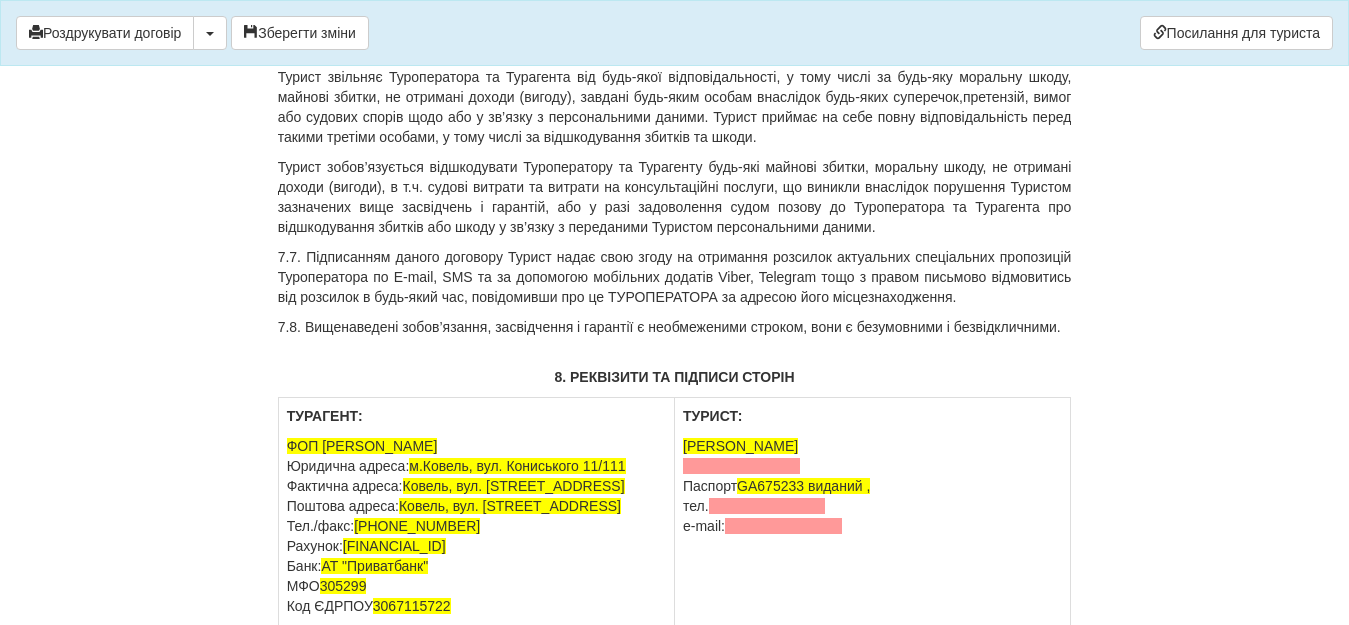 scroll, scrollTop: 6810, scrollLeft: 0, axis: vertical 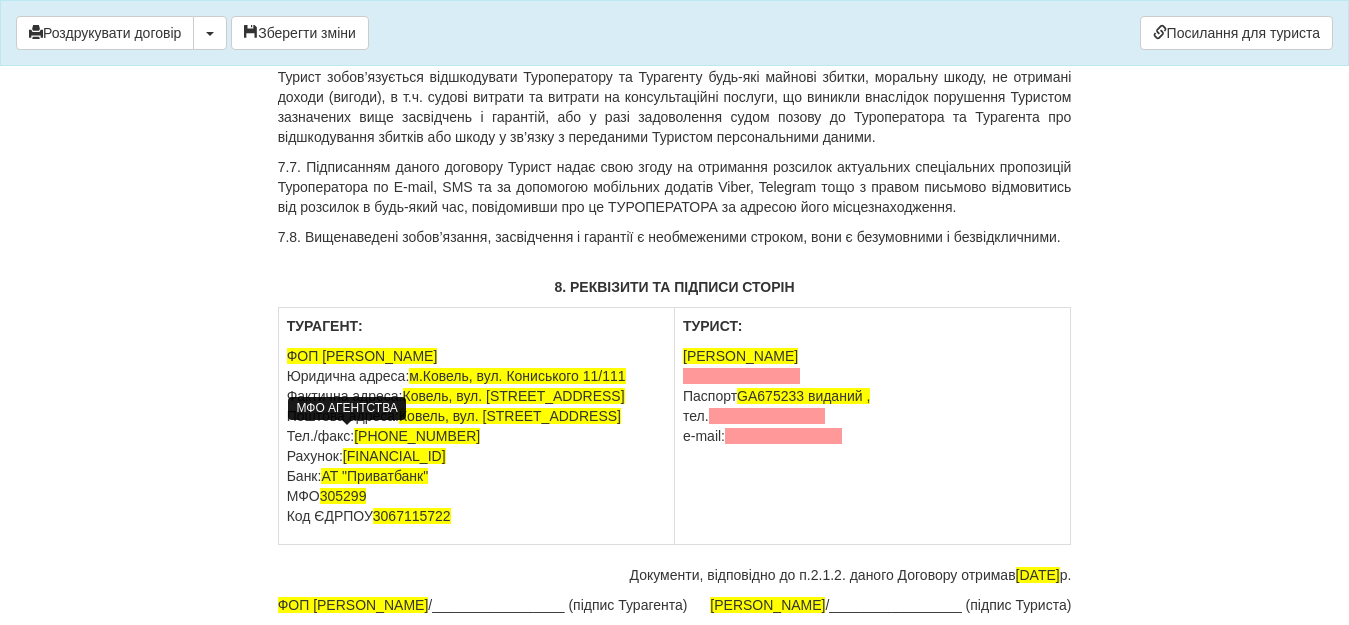 click on "ФОП [PERSON_NAME]
Юридична адреса:  м.Ковель, вул. Кониського 11/111
Фактична адреса:  Ковель, вул. [STREET_ADDRESS]
Поштова адреса:  Ковель, вул. [STREET_ADDRESS]
Тел./факс:  [PHONE_NUMBER]
Рахунок:  [FINANCIAL_ID]
Банк:  АТ "Приватбанк"
МФО  305299
Код ЄДРПОУ  3067115722" at bounding box center (476, 436) 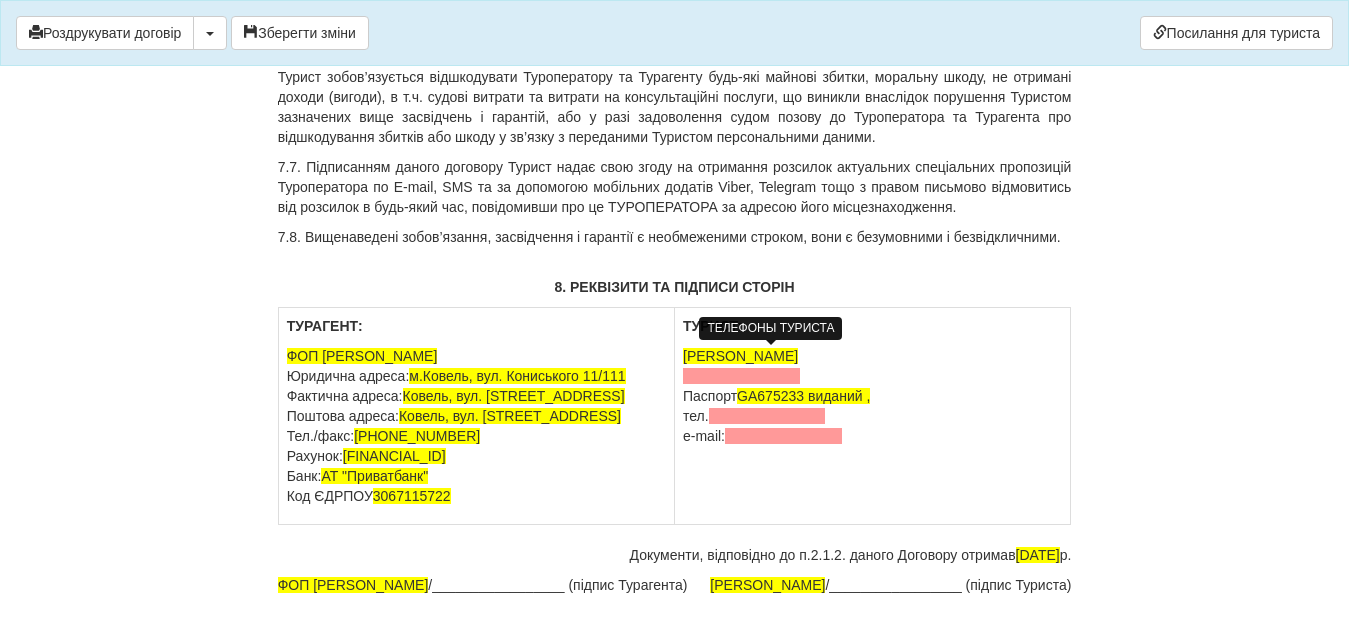 click at bounding box center [767, 416] 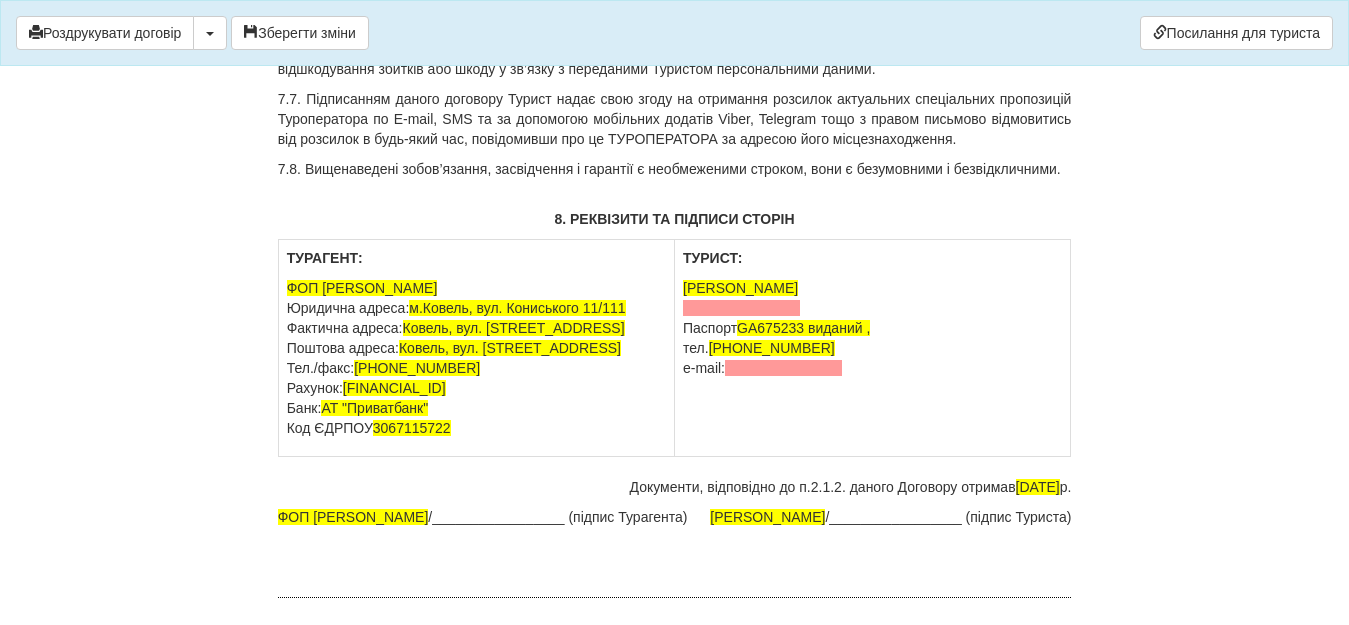 scroll, scrollTop: 6890, scrollLeft: 0, axis: vertical 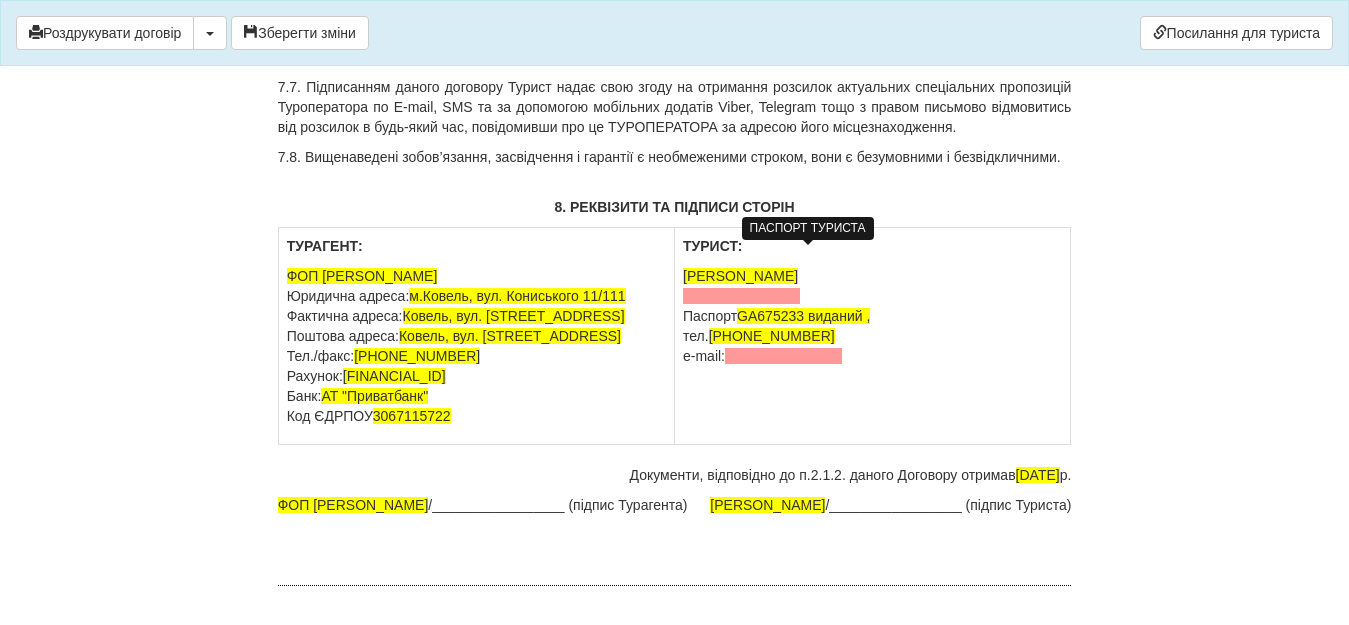 click on "GA675233 виданий ," at bounding box center [803, 316] 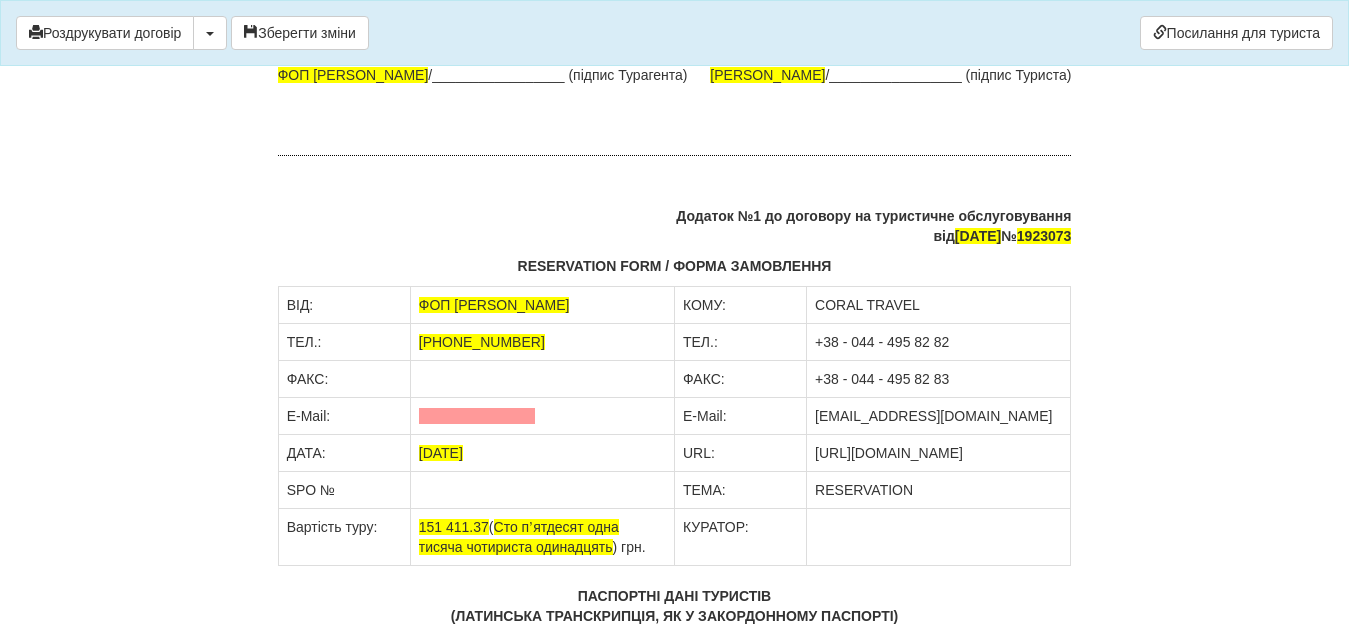 scroll, scrollTop: 7357, scrollLeft: 0, axis: vertical 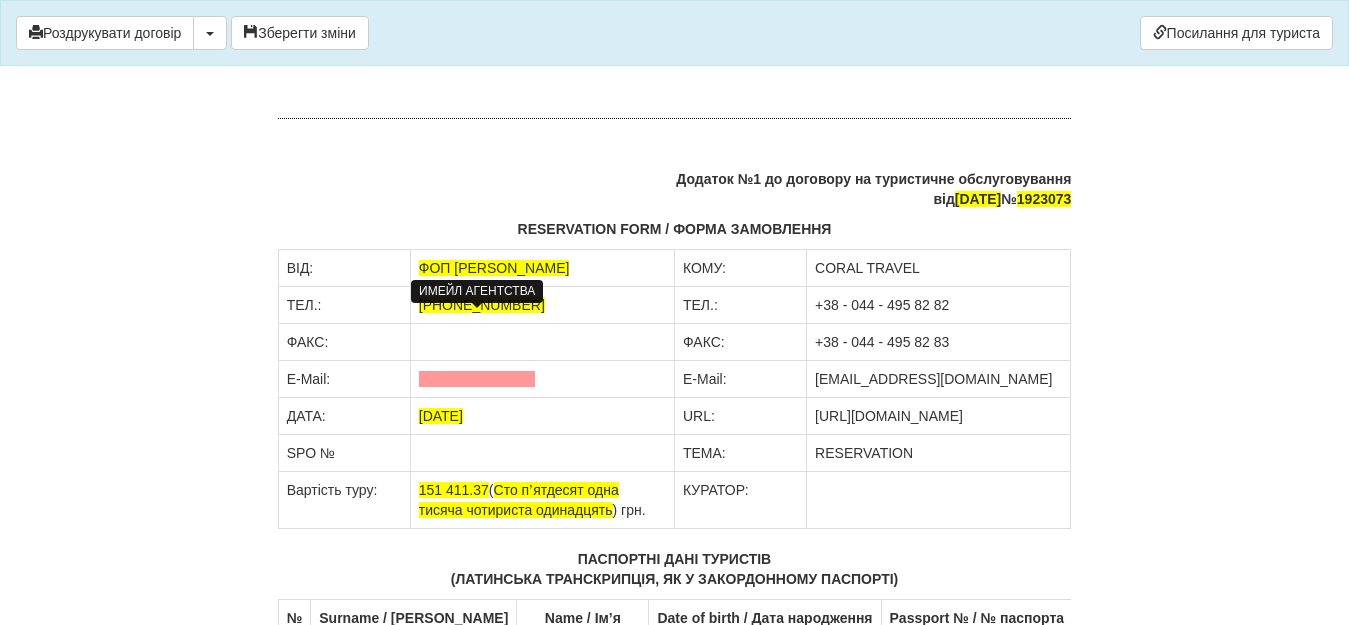 click at bounding box center [477, 379] 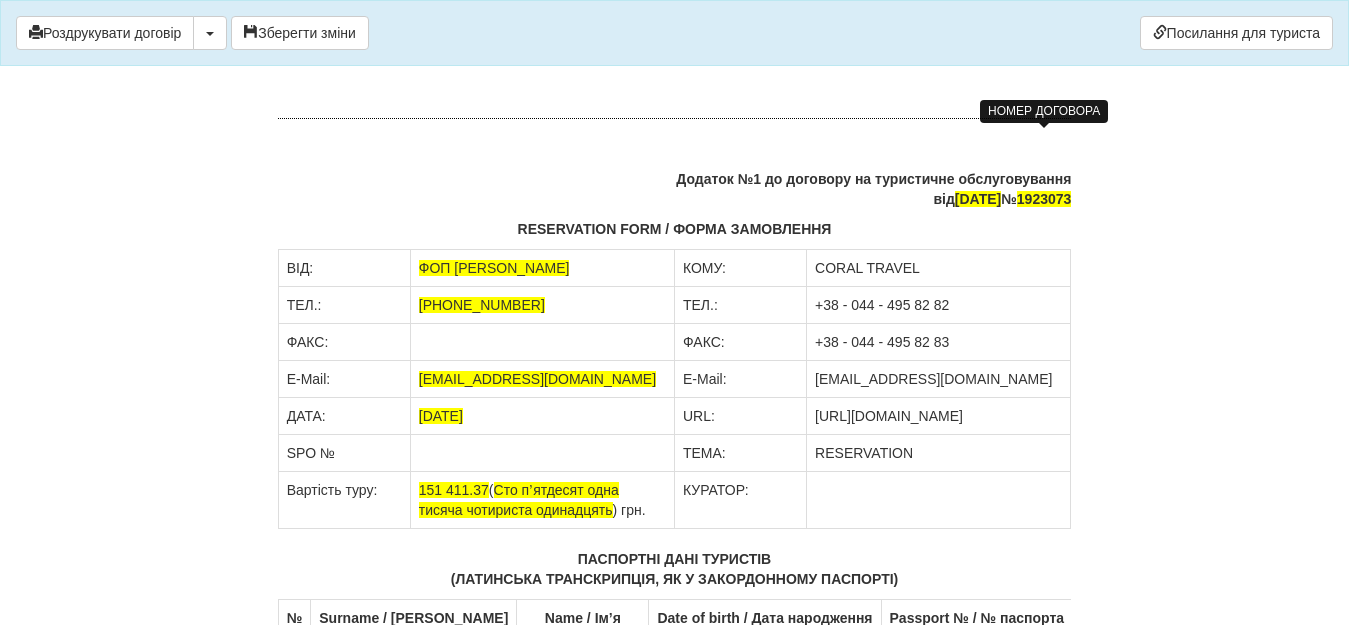click on "1923073" at bounding box center [1044, 199] 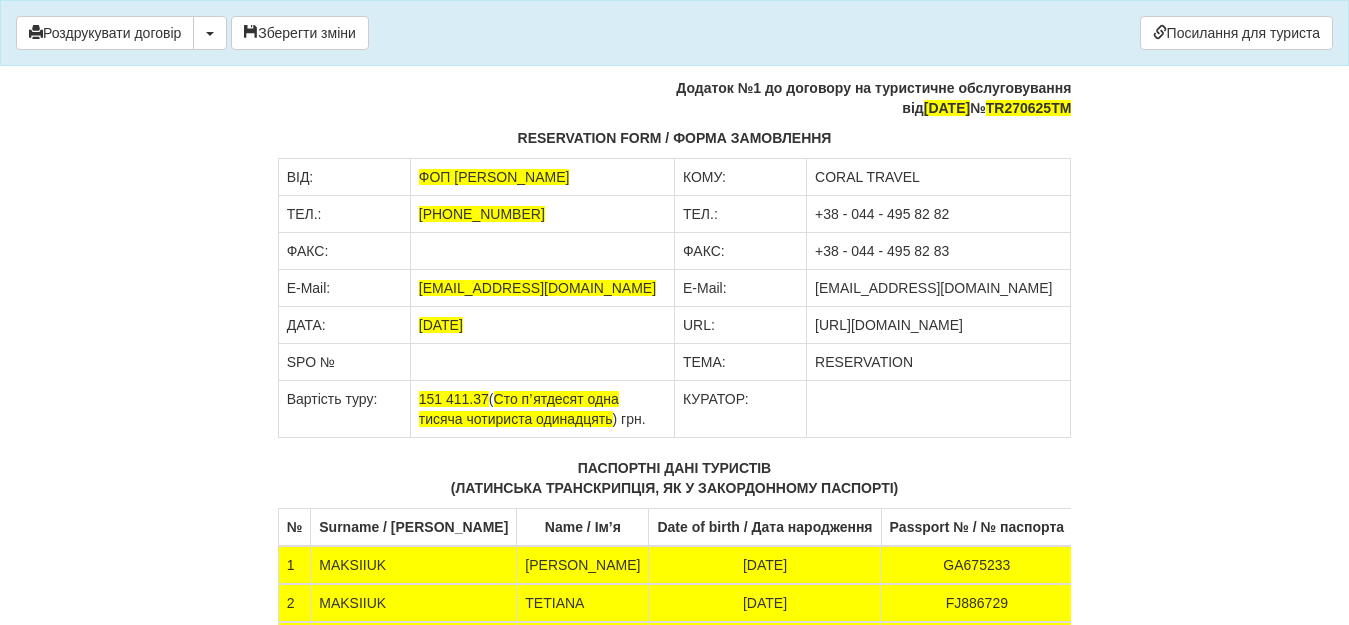 scroll, scrollTop: 7477, scrollLeft: 0, axis: vertical 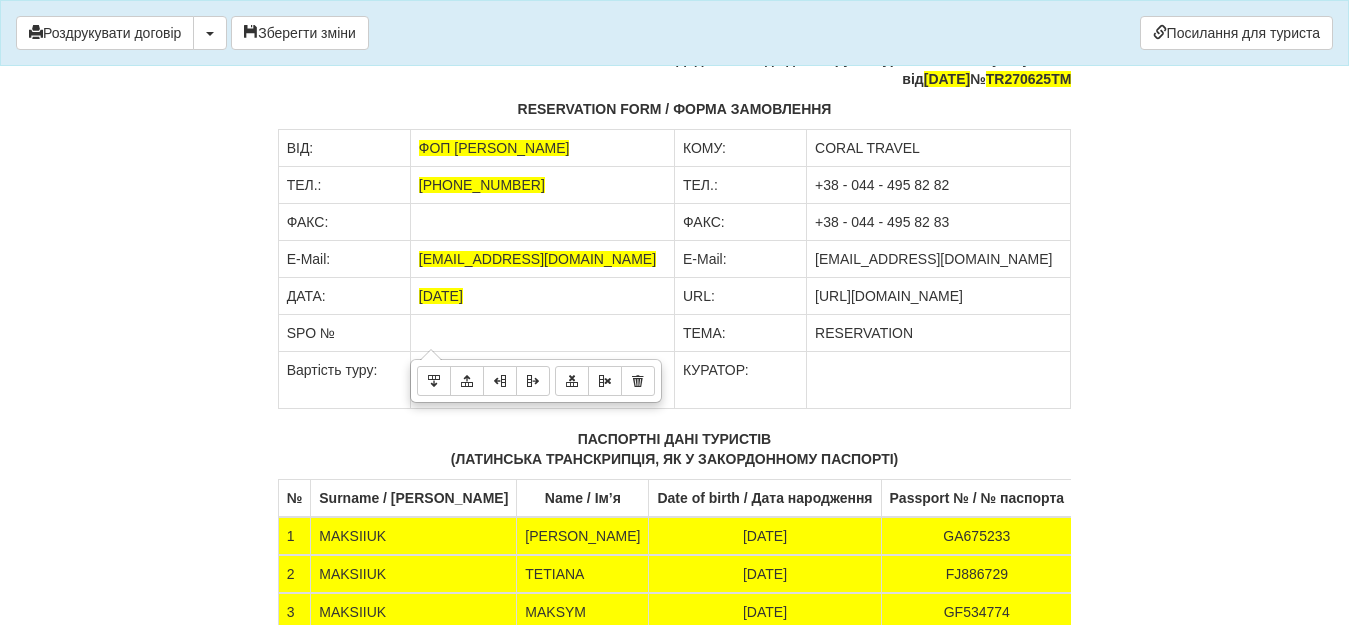 click on "151 411.37  ( Сто пʼятдесят одна тисяча чотириста одинадцять ) грн." at bounding box center (542, 380) 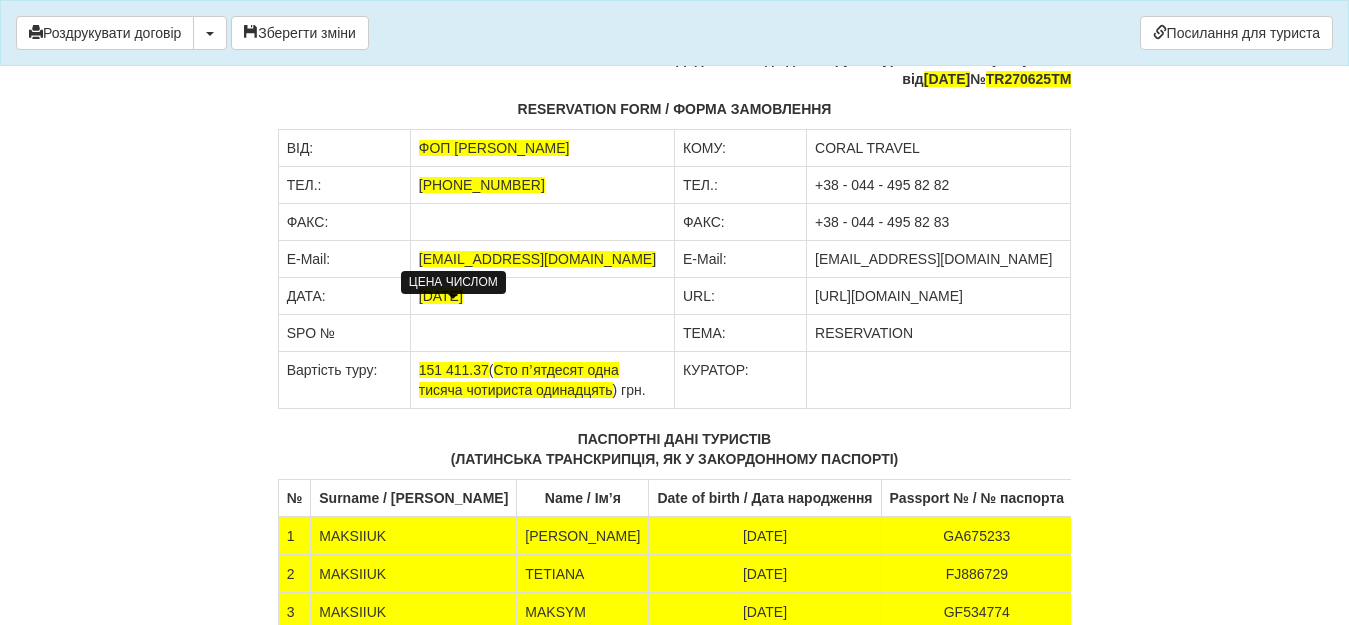 click on "151 411.37" at bounding box center [454, 370] 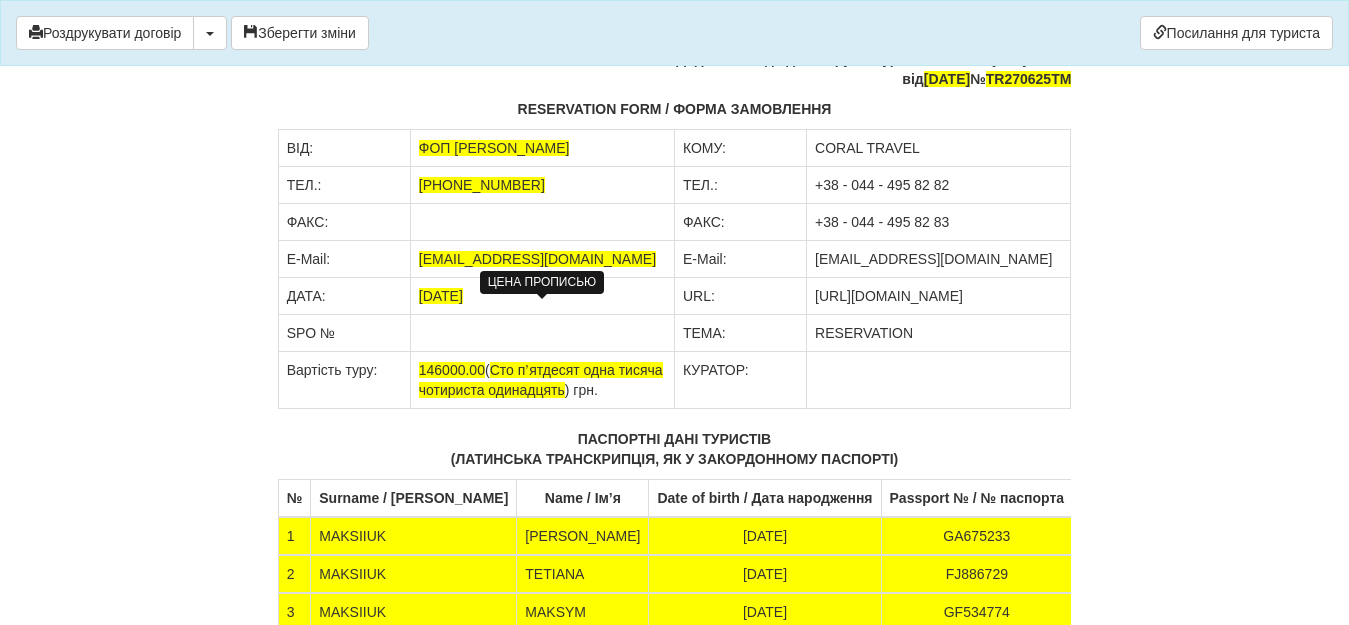 click on "Сто пʼятдесят одна тисяча чотириста одинадцять" at bounding box center [541, 380] 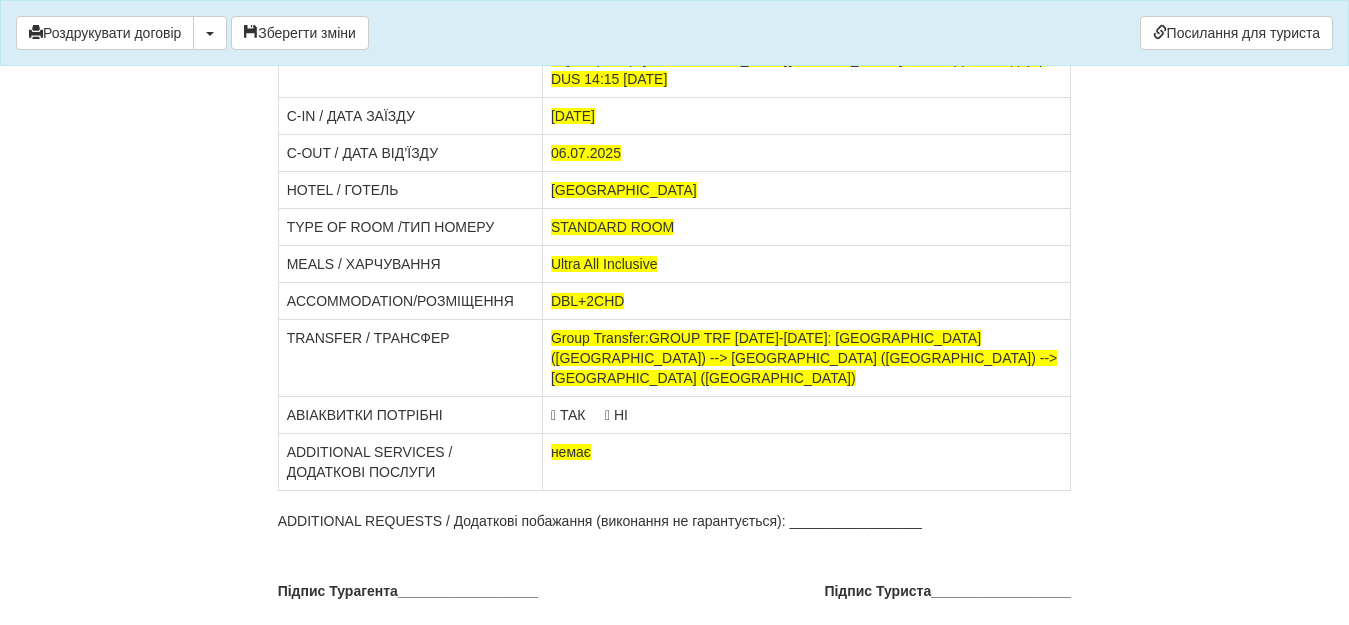scroll, scrollTop: 8284, scrollLeft: 0, axis: vertical 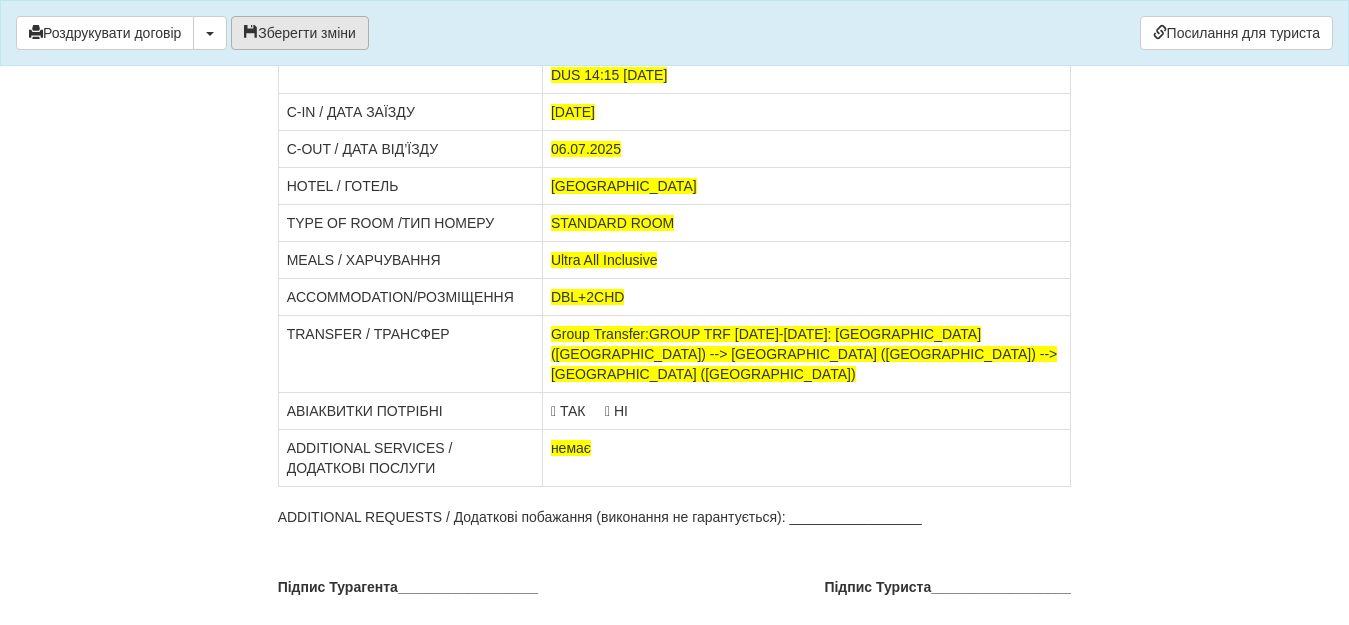 click on "Зберегти зміни" at bounding box center [300, 33] 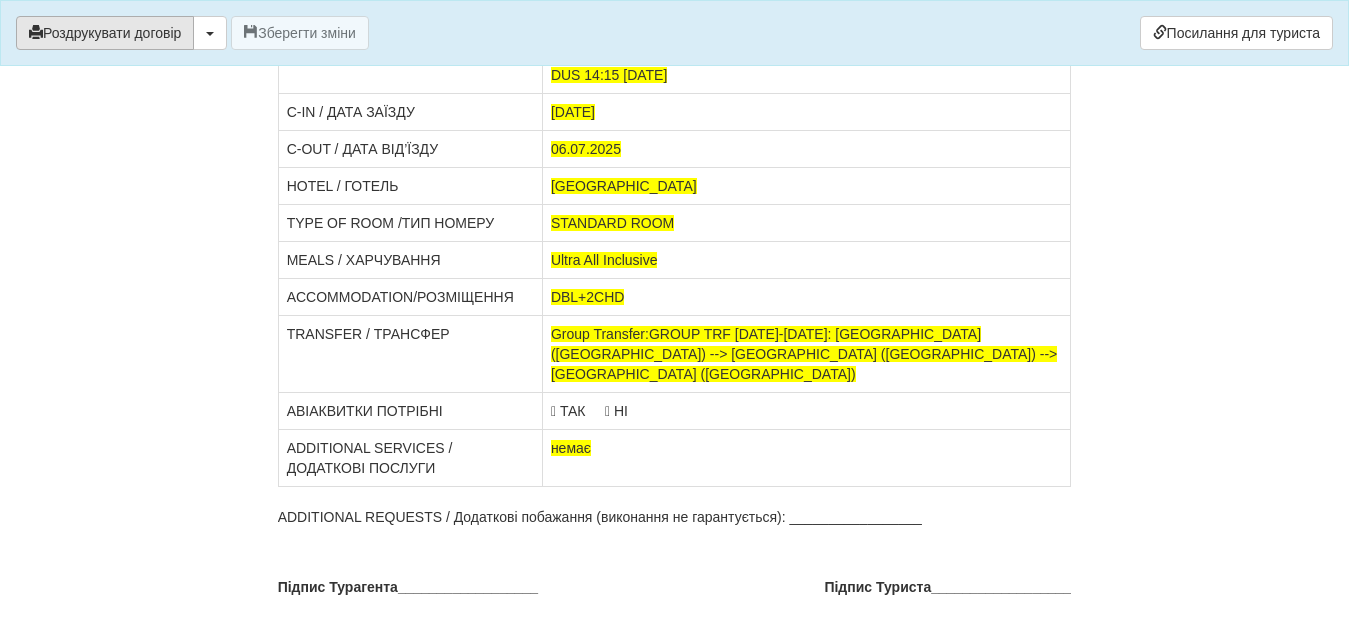 click on "Роздрукувати договір" at bounding box center (105, 33) 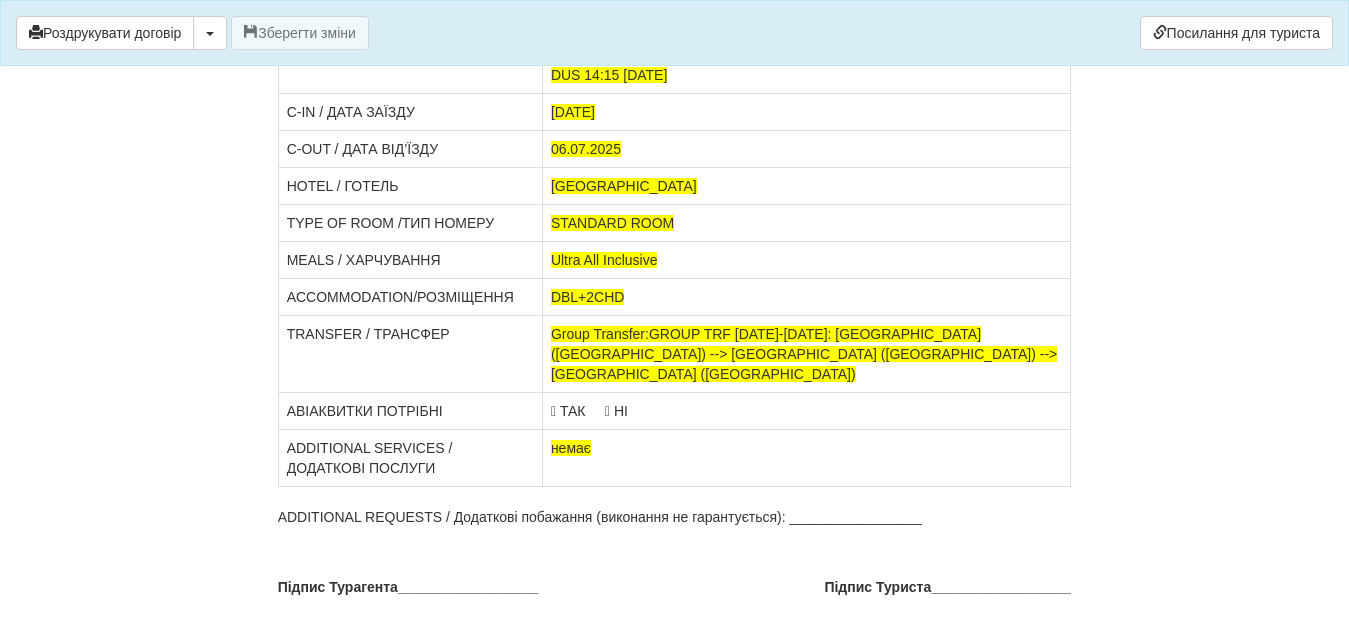 drag, startPoint x: 162, startPoint y: 43, endPoint x: 1013, endPoint y: 563, distance: 997.2969 